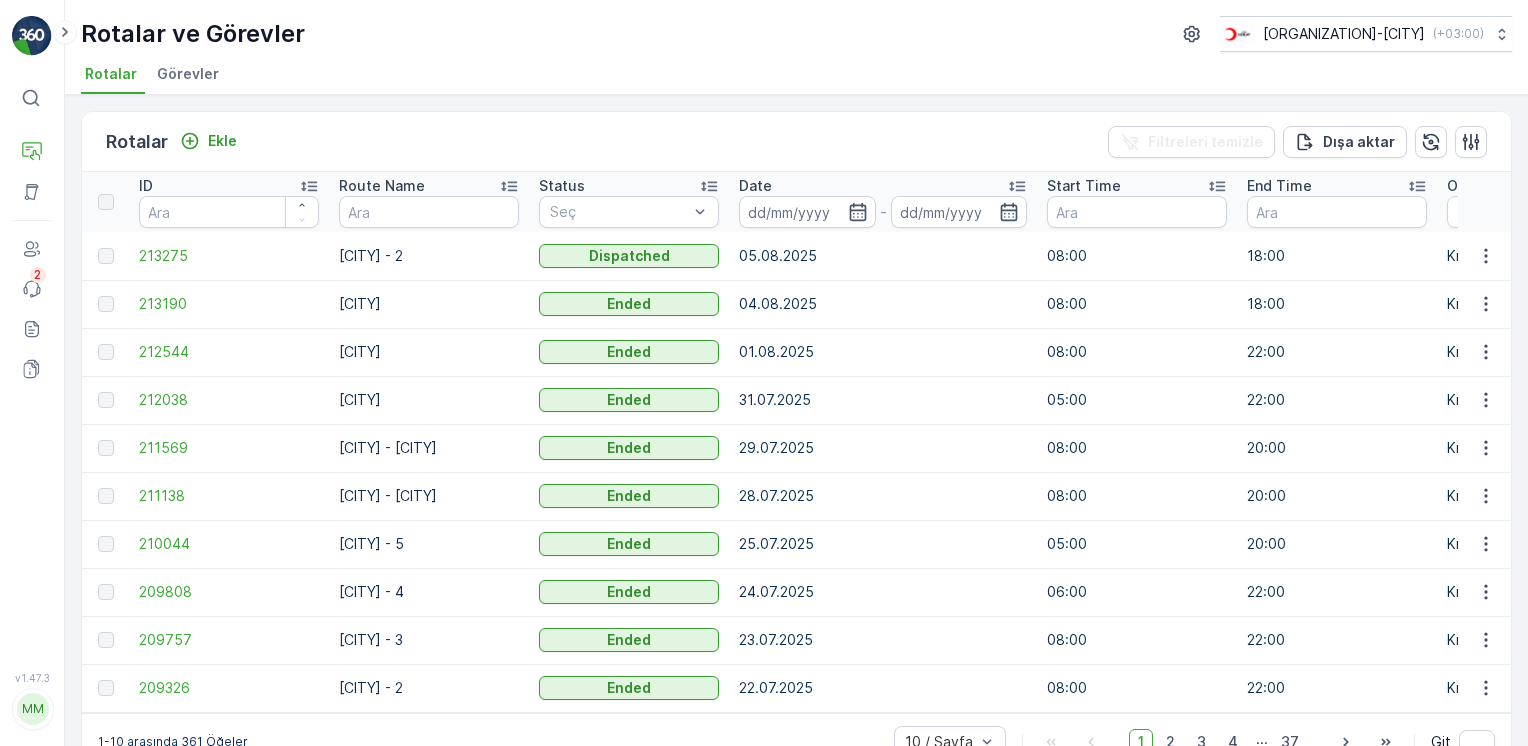 scroll, scrollTop: 0, scrollLeft: 0, axis: both 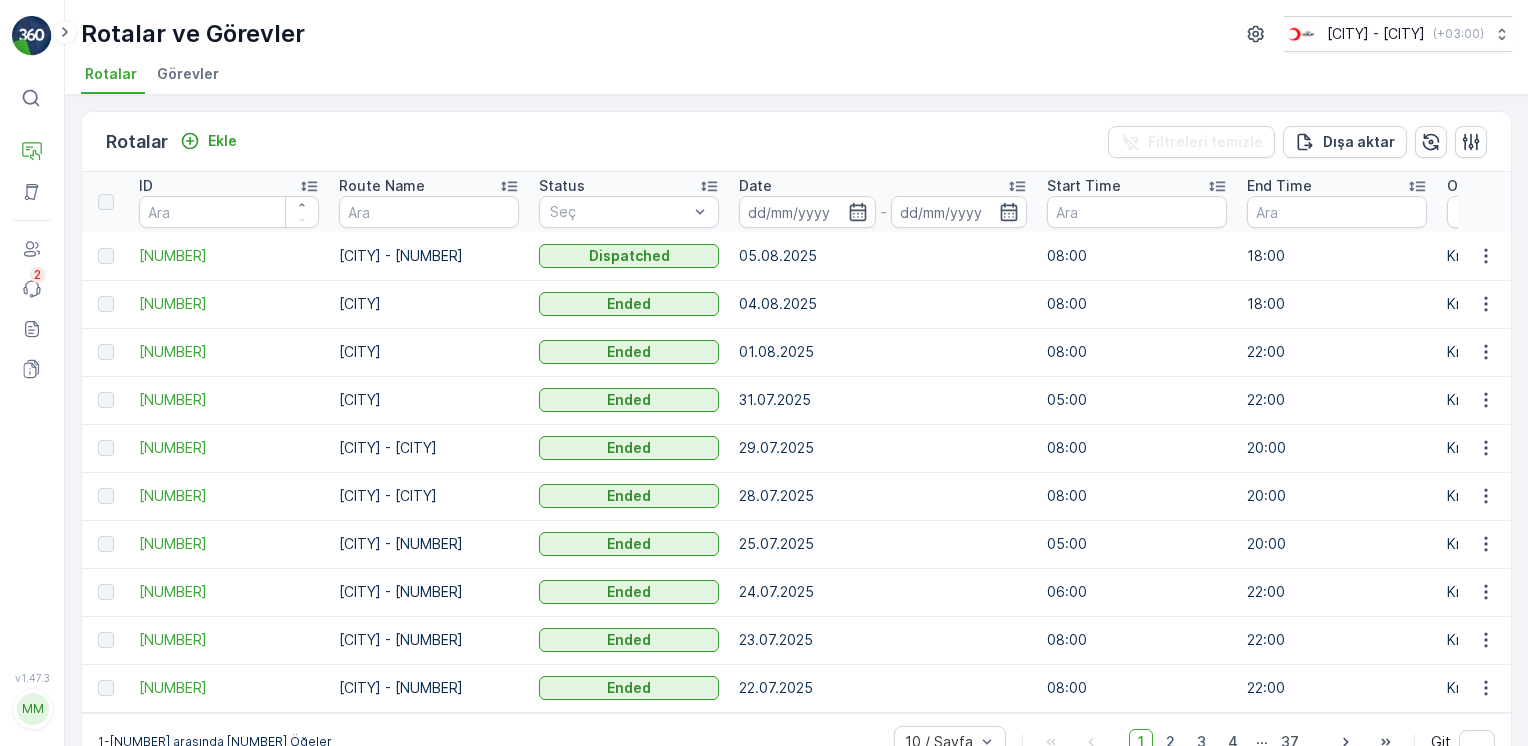 click at bounding box center [32, 36] 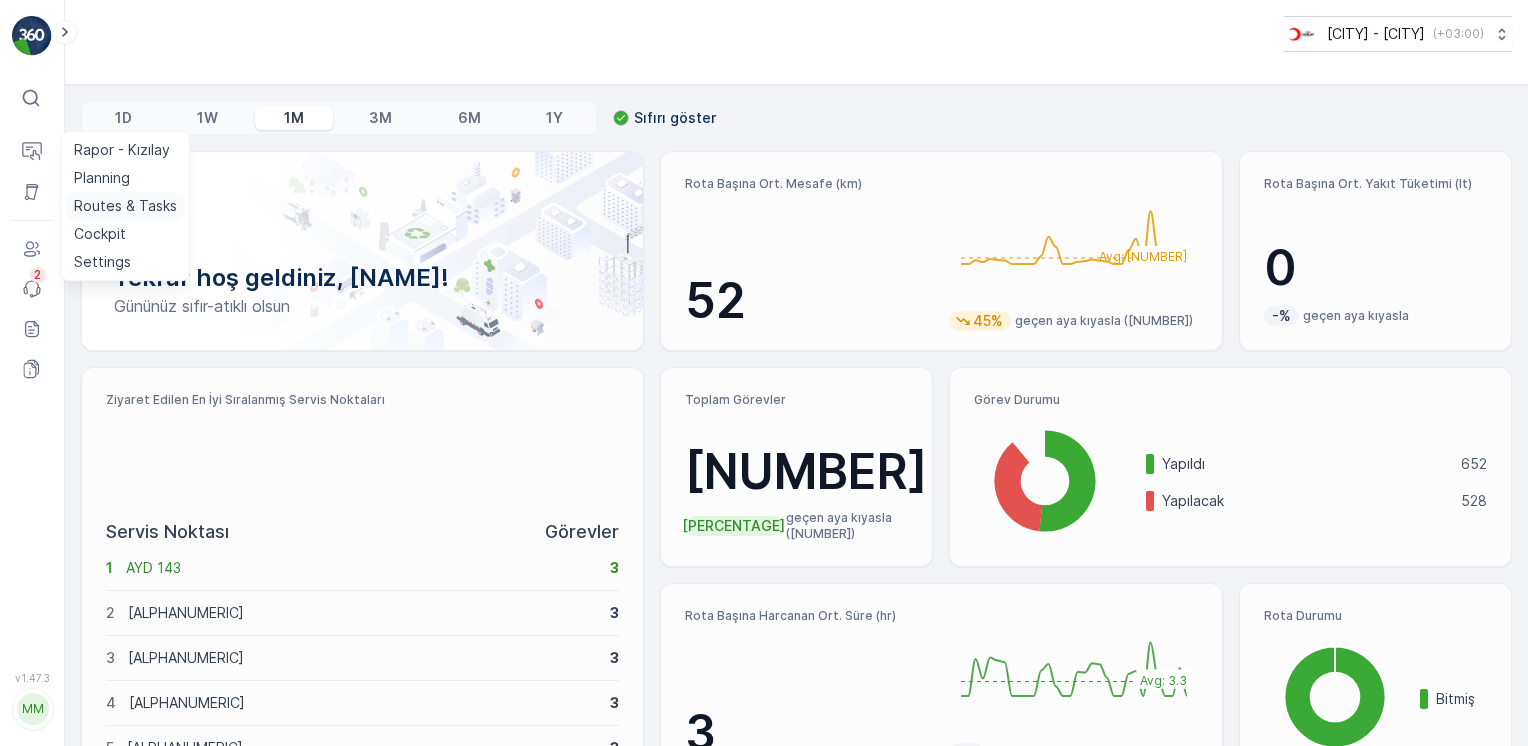 click on "Routes & Tasks" at bounding box center (125, 206) 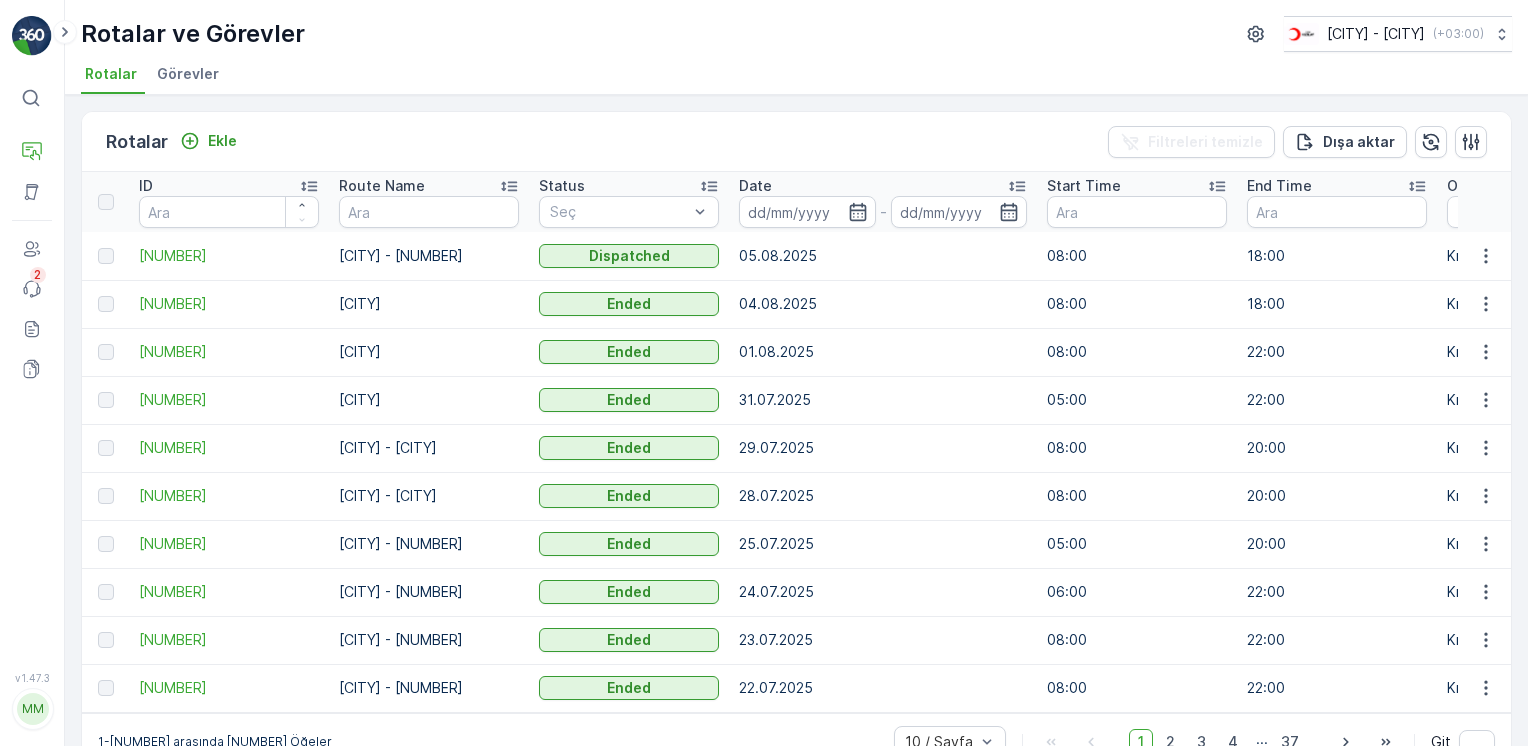 click on "Görevler" at bounding box center (188, 74) 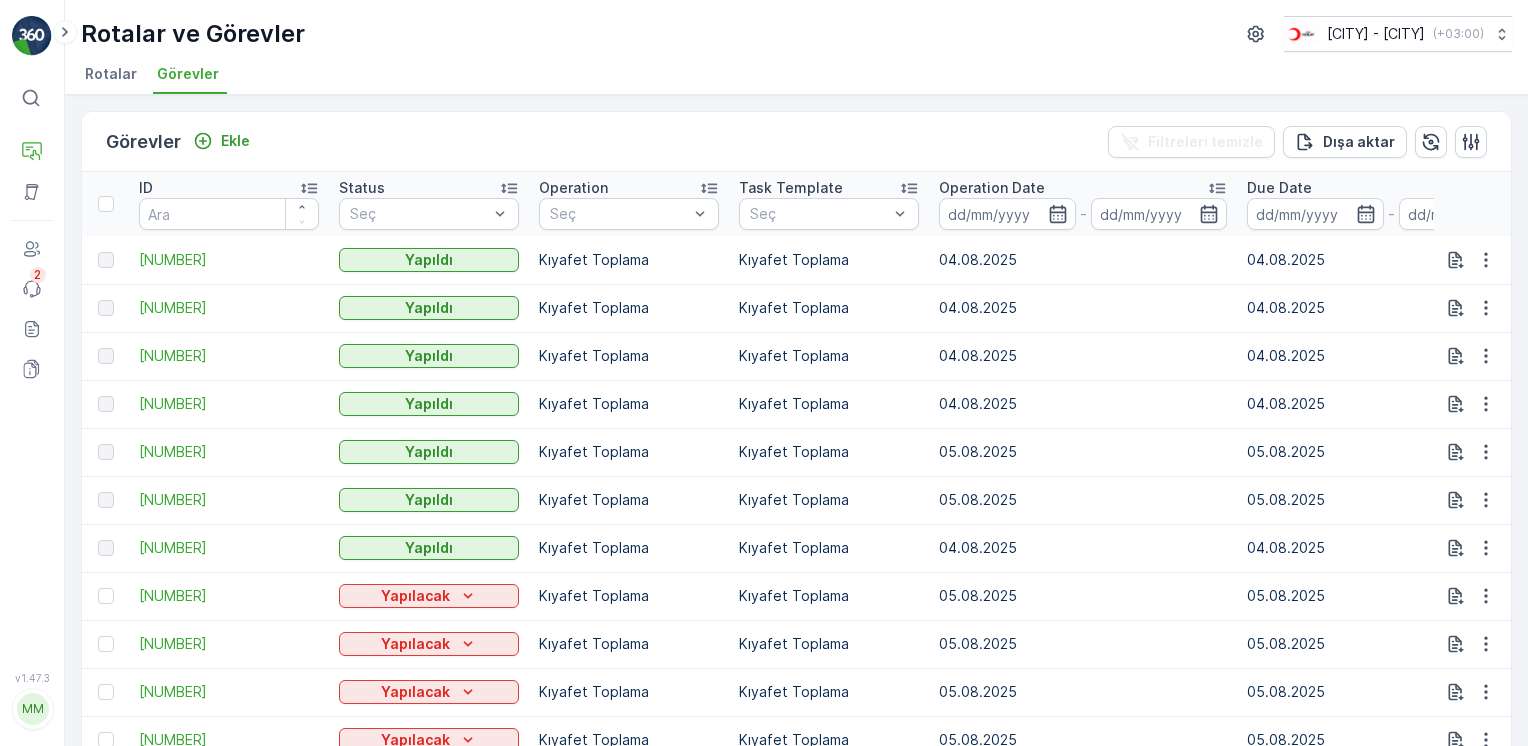 click on "Rotalar" at bounding box center [113, 77] 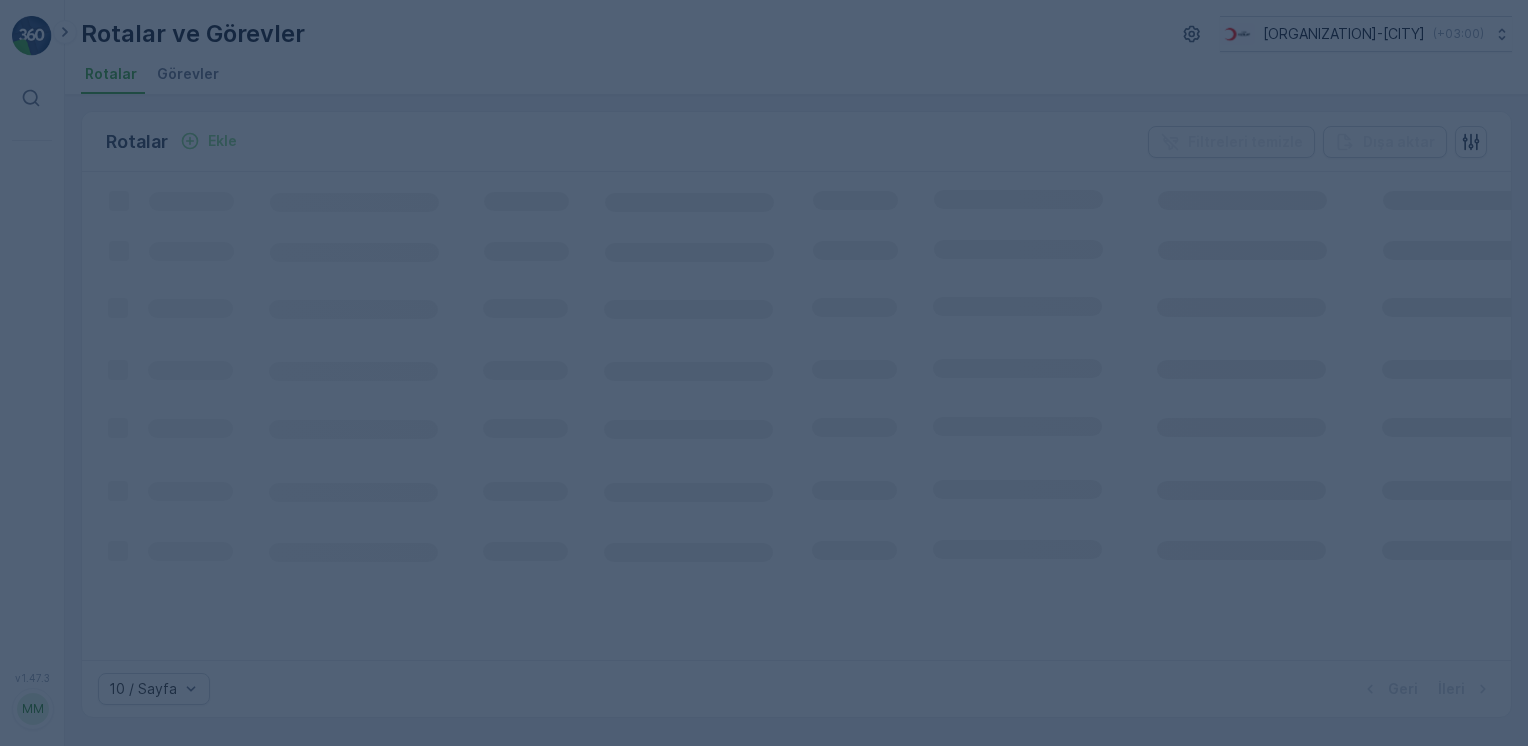 scroll, scrollTop: 0, scrollLeft: 0, axis: both 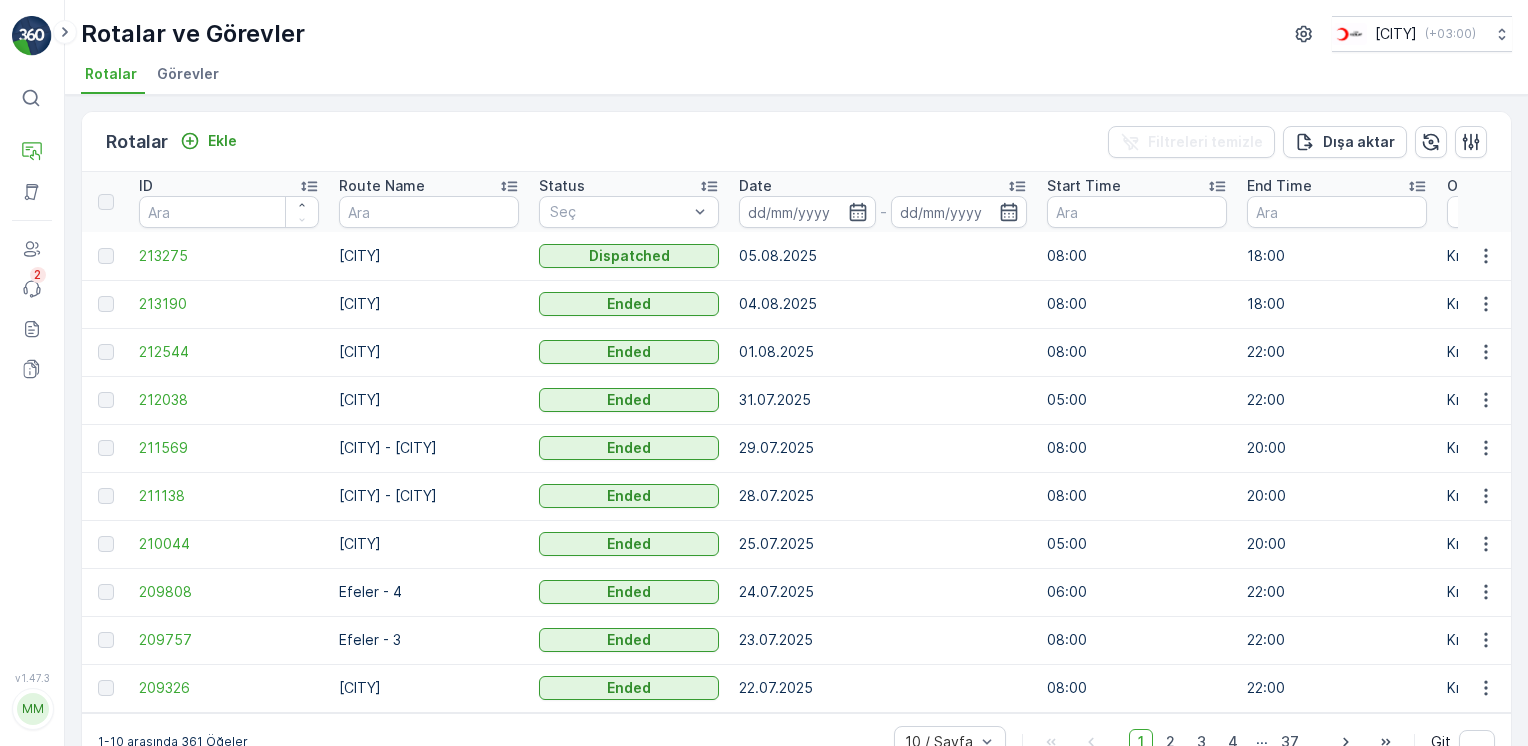 click on "Görevler" at bounding box center [188, 74] 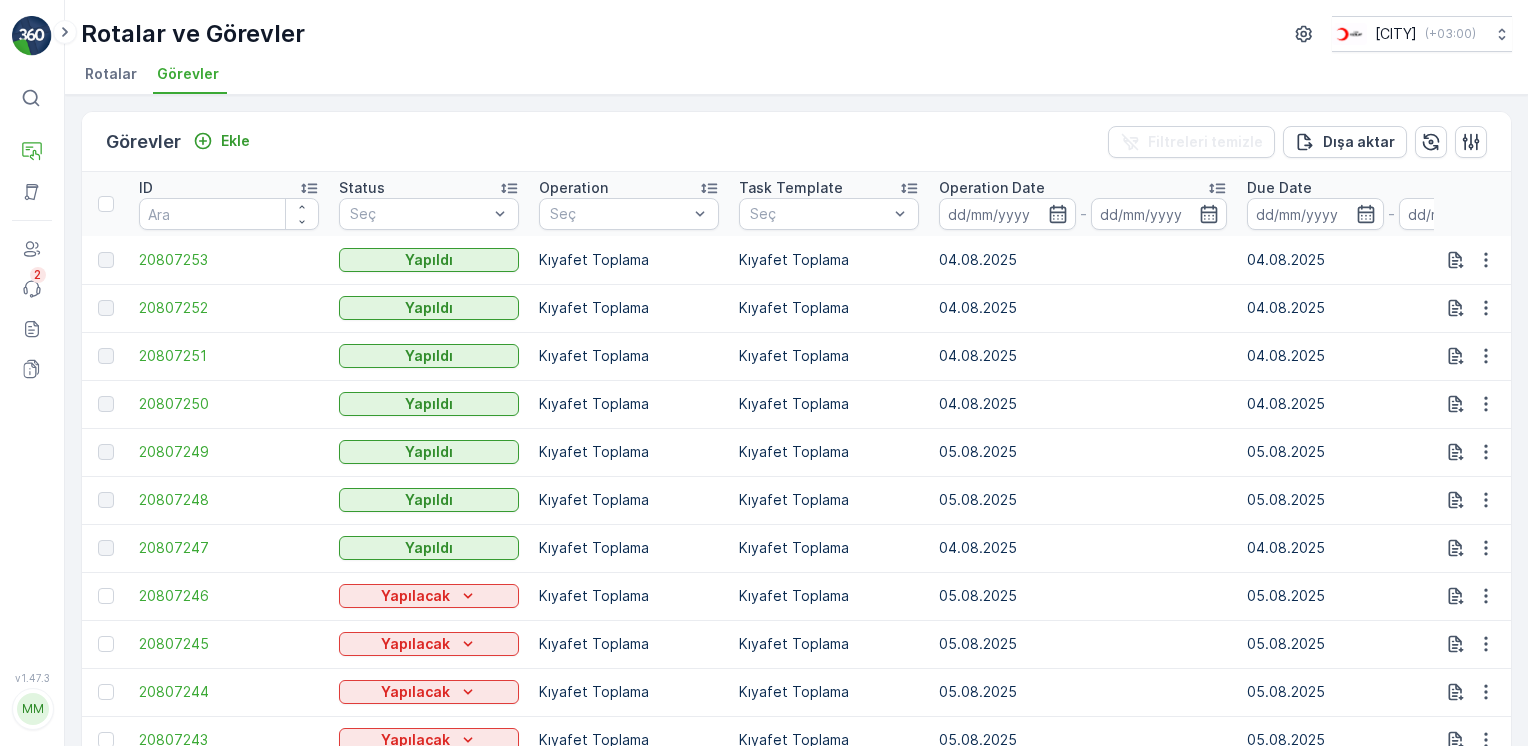 click on "Rotalar" at bounding box center (111, 74) 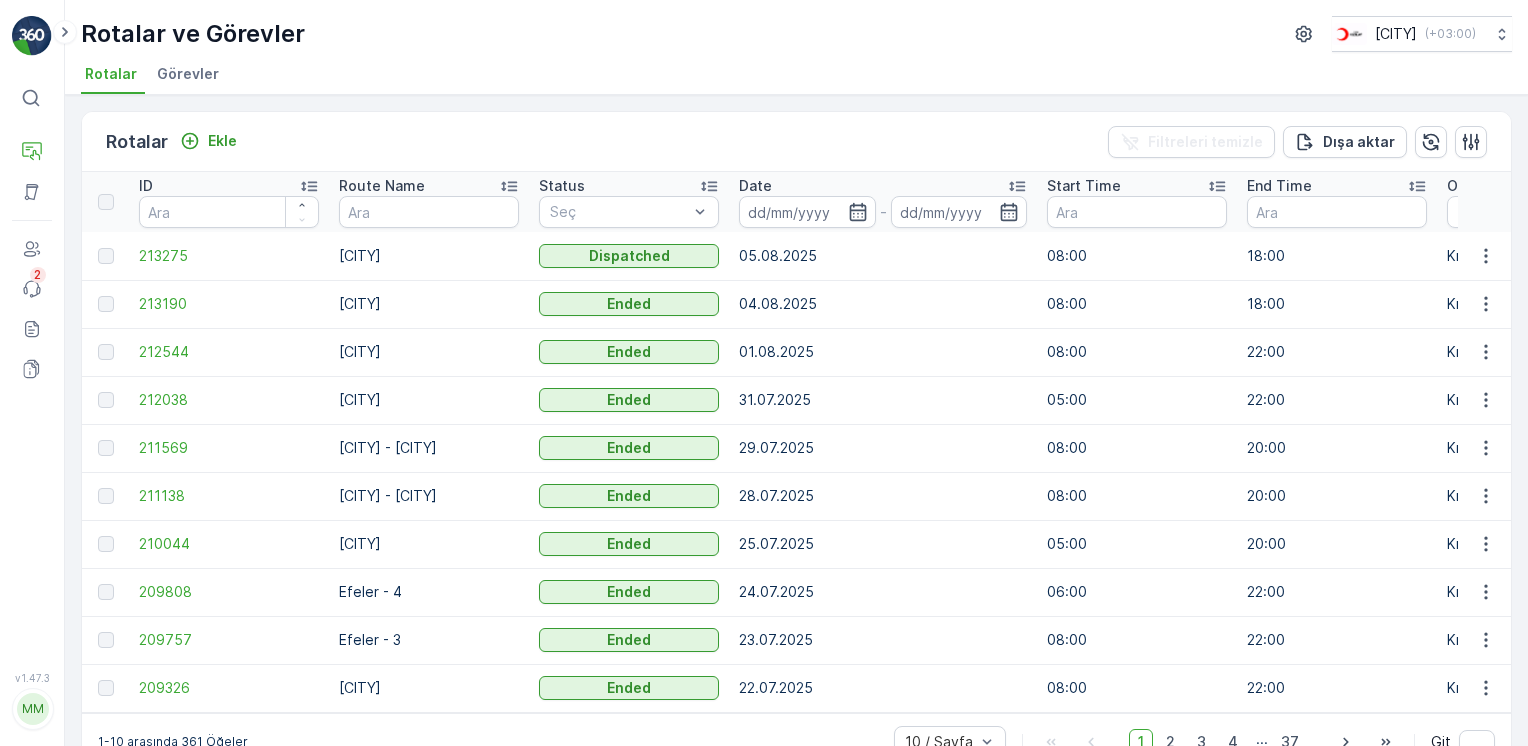 click on "Görevler" at bounding box center [188, 74] 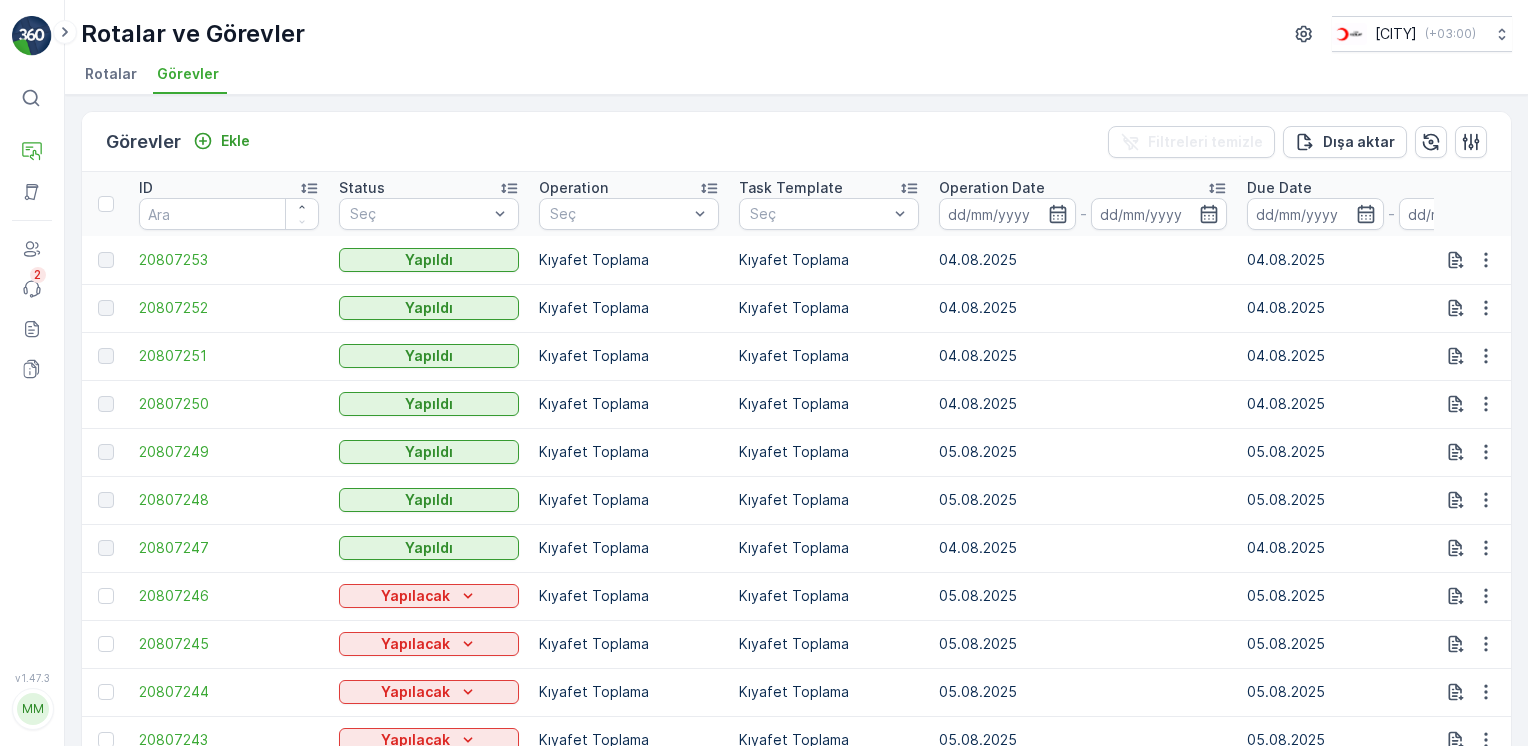 click on "Rotalar" at bounding box center (111, 74) 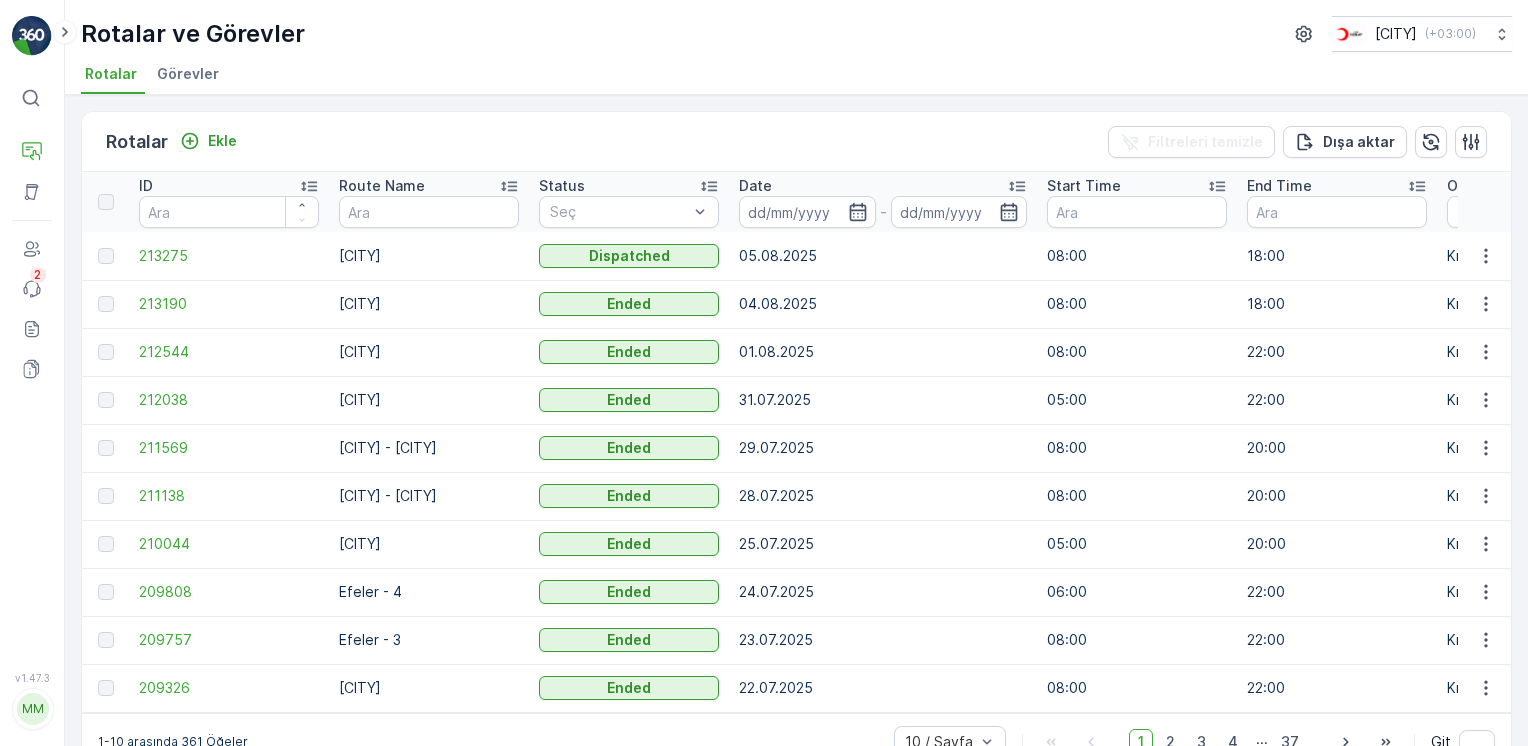 click on "Görevler" at bounding box center [188, 74] 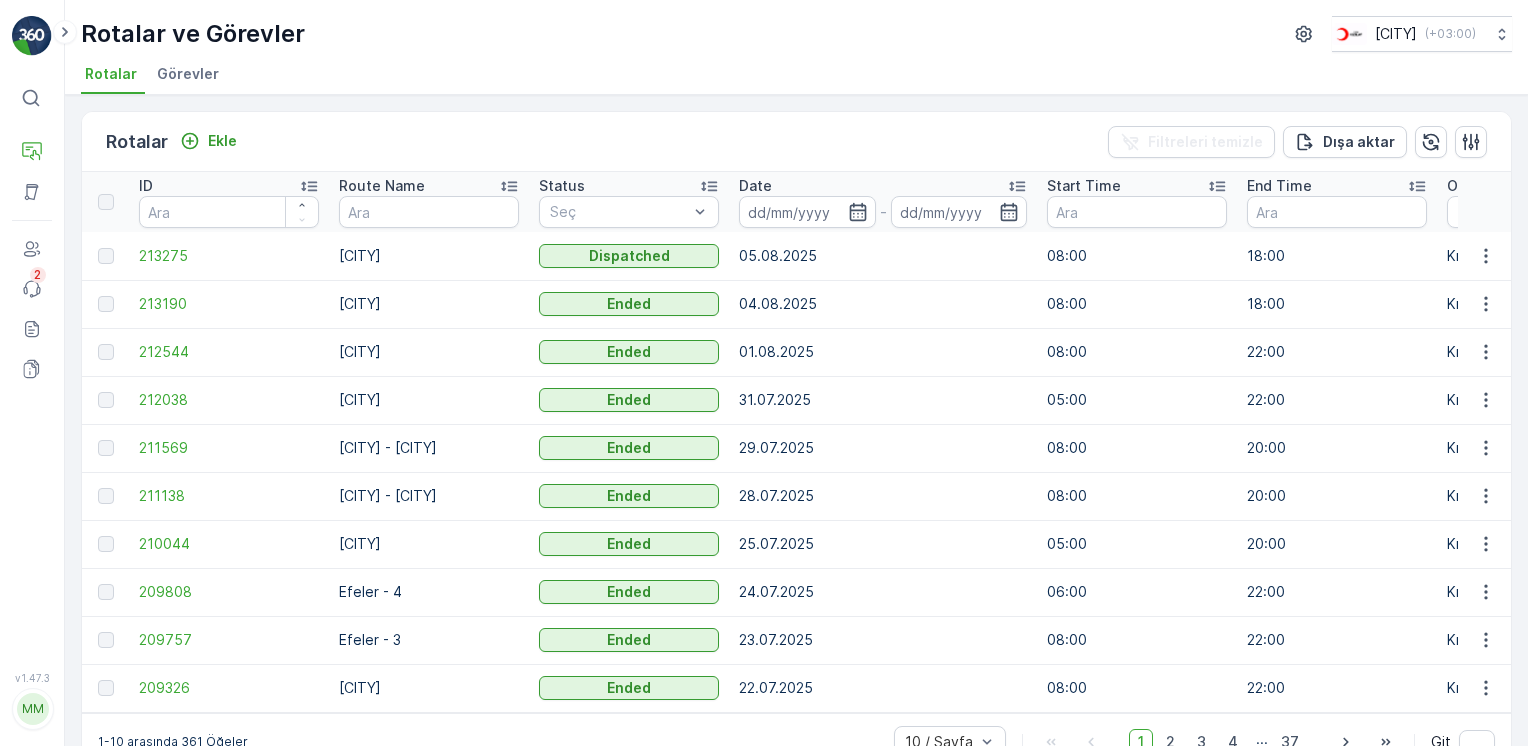 click on "Görevler" at bounding box center [188, 74] 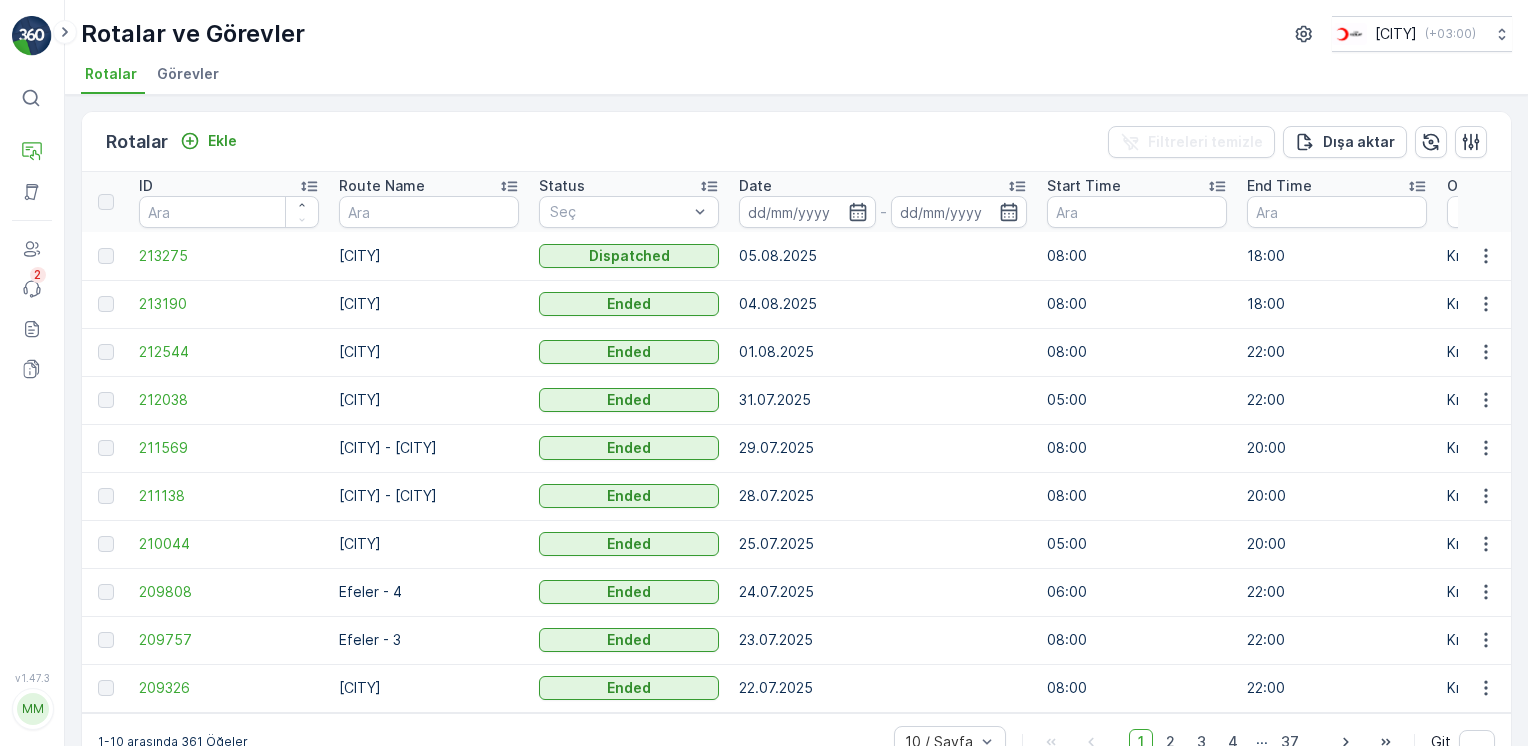 click on "Görevler" at bounding box center (188, 74) 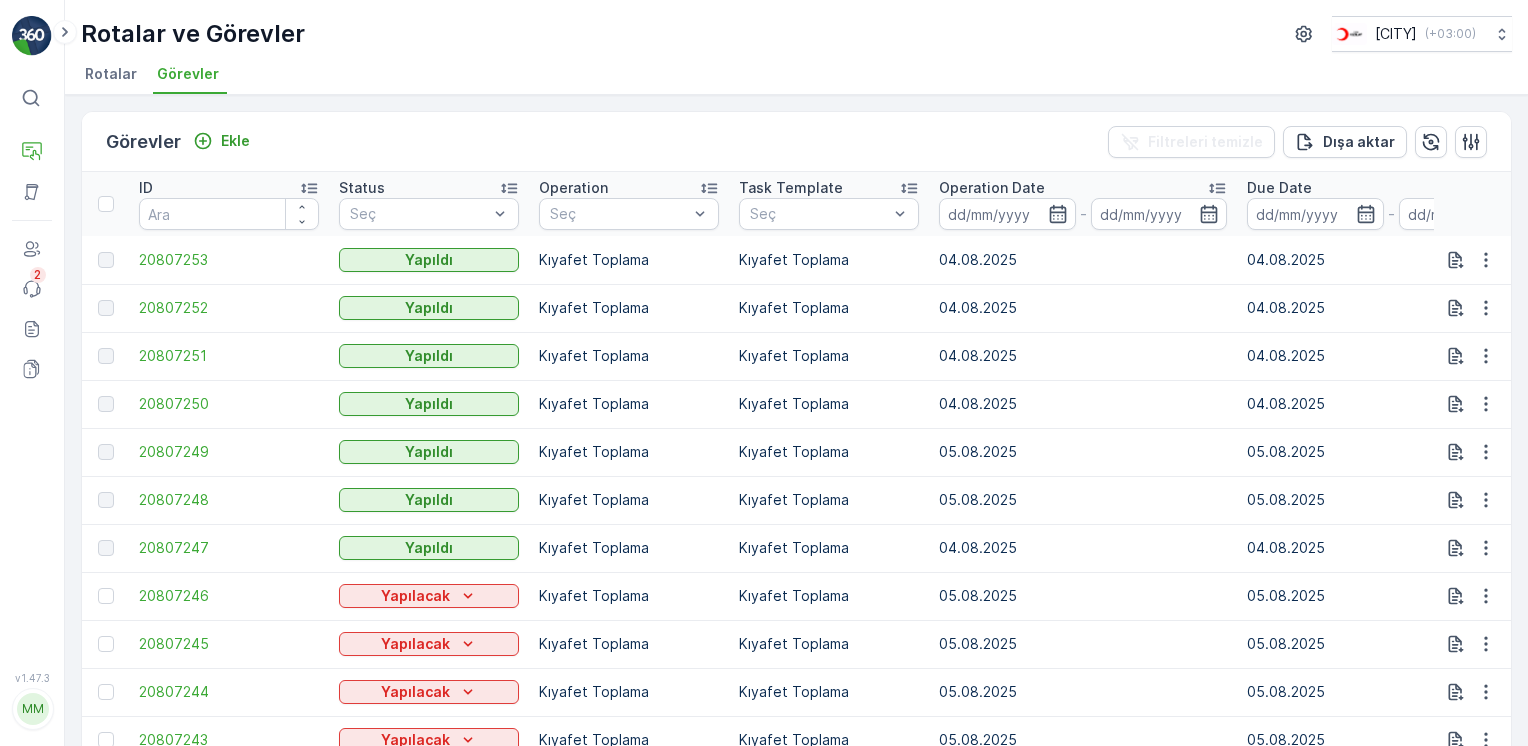 click on "Rotalar" at bounding box center (111, 74) 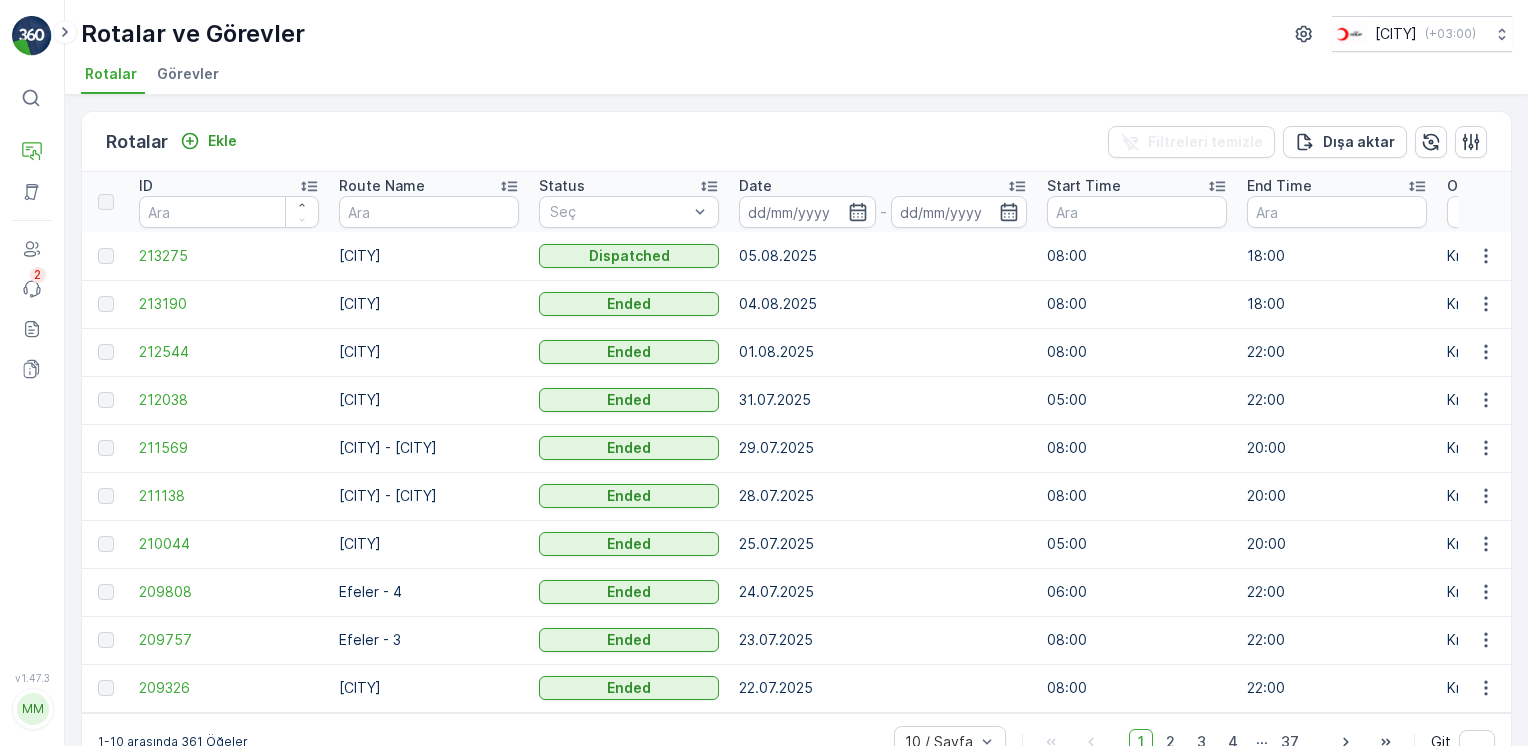 click on "Görevler" at bounding box center [188, 74] 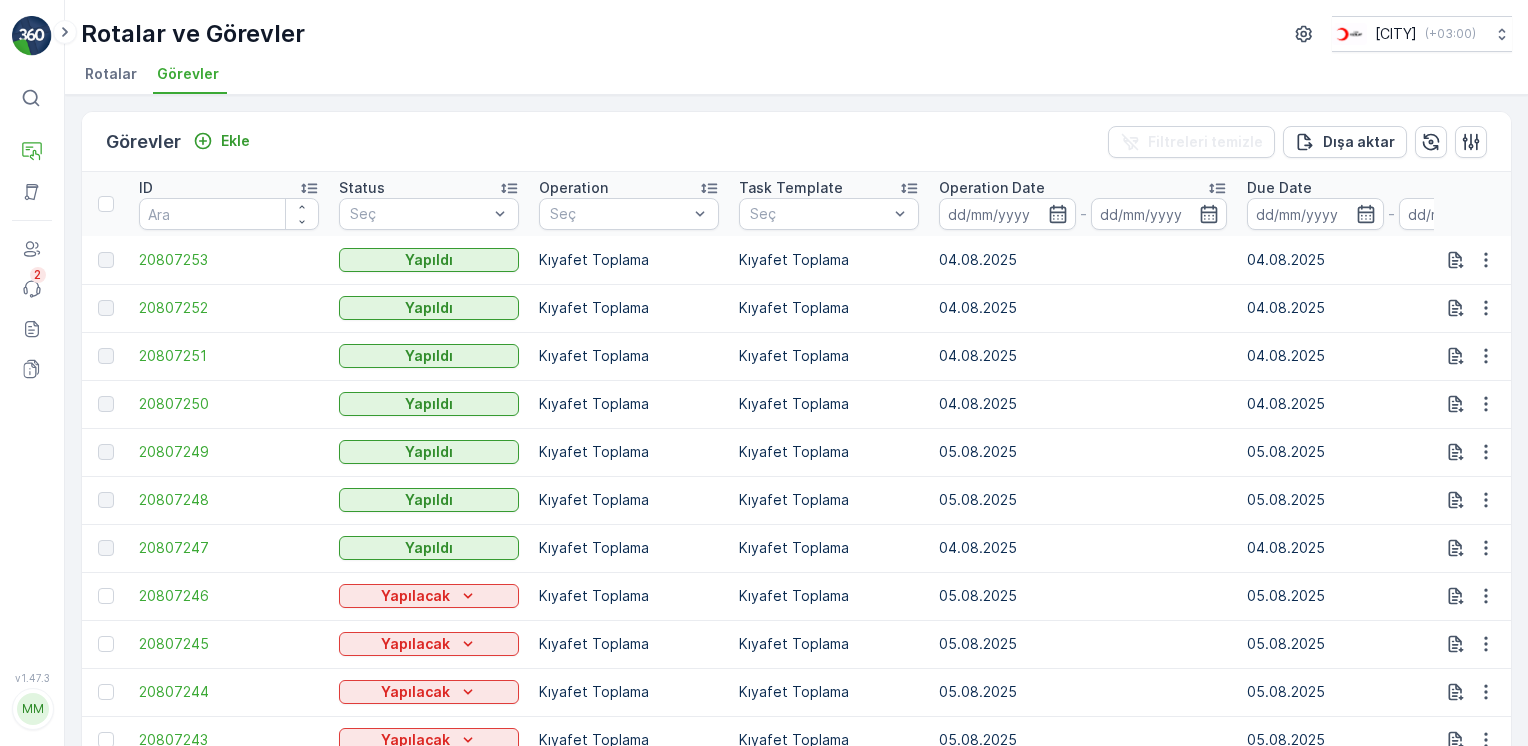 click on "Rotalar" at bounding box center (111, 74) 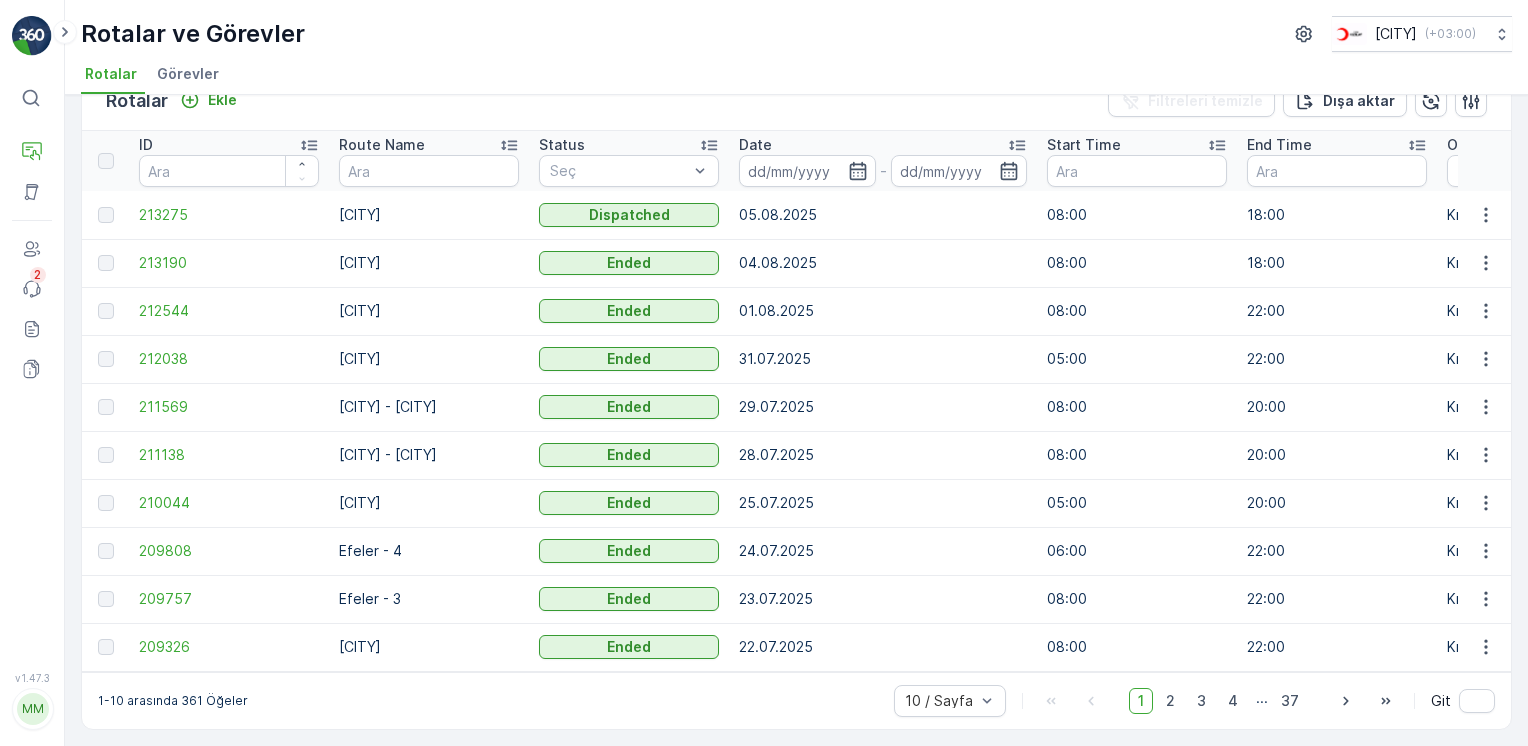scroll, scrollTop: 0, scrollLeft: 0, axis: both 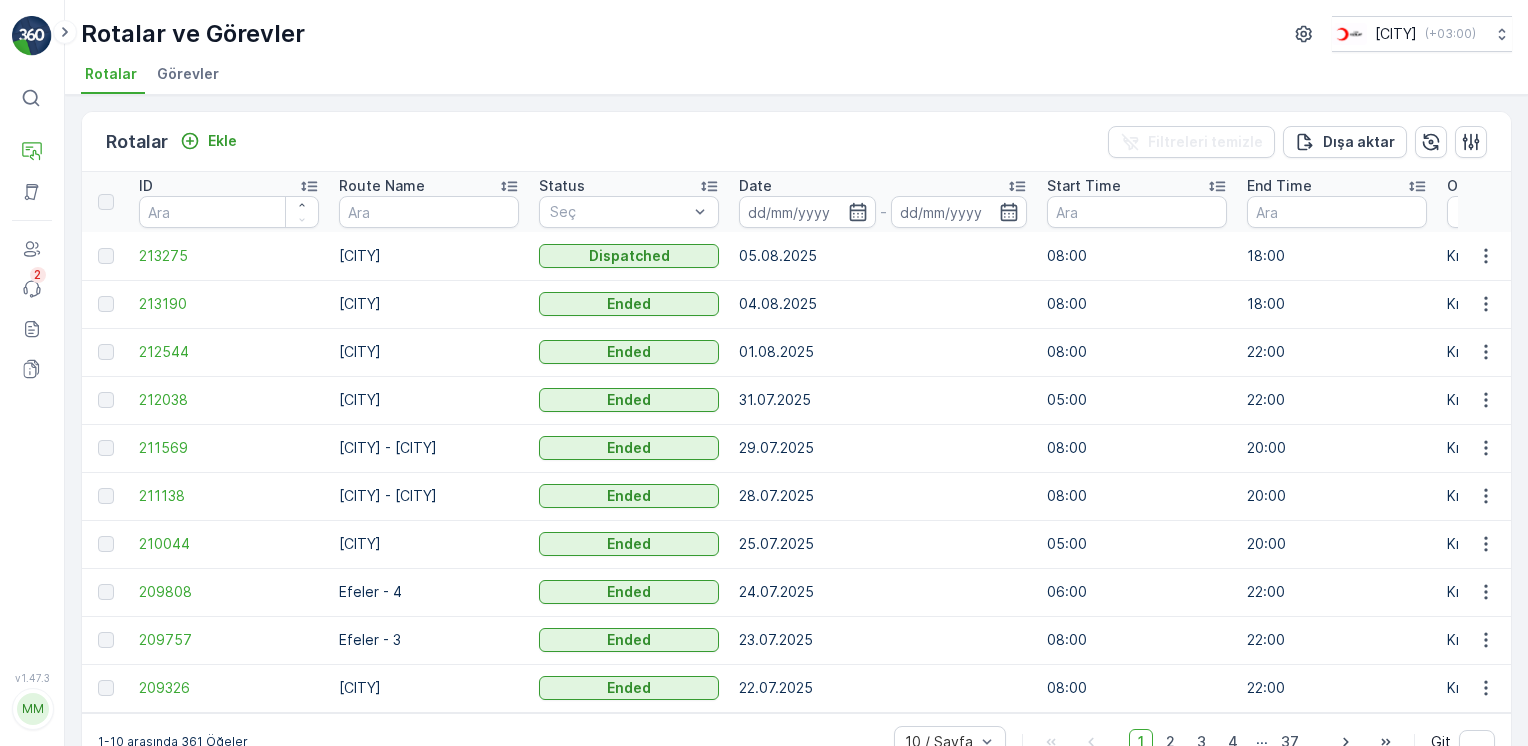 click on "Görevler" at bounding box center [190, 77] 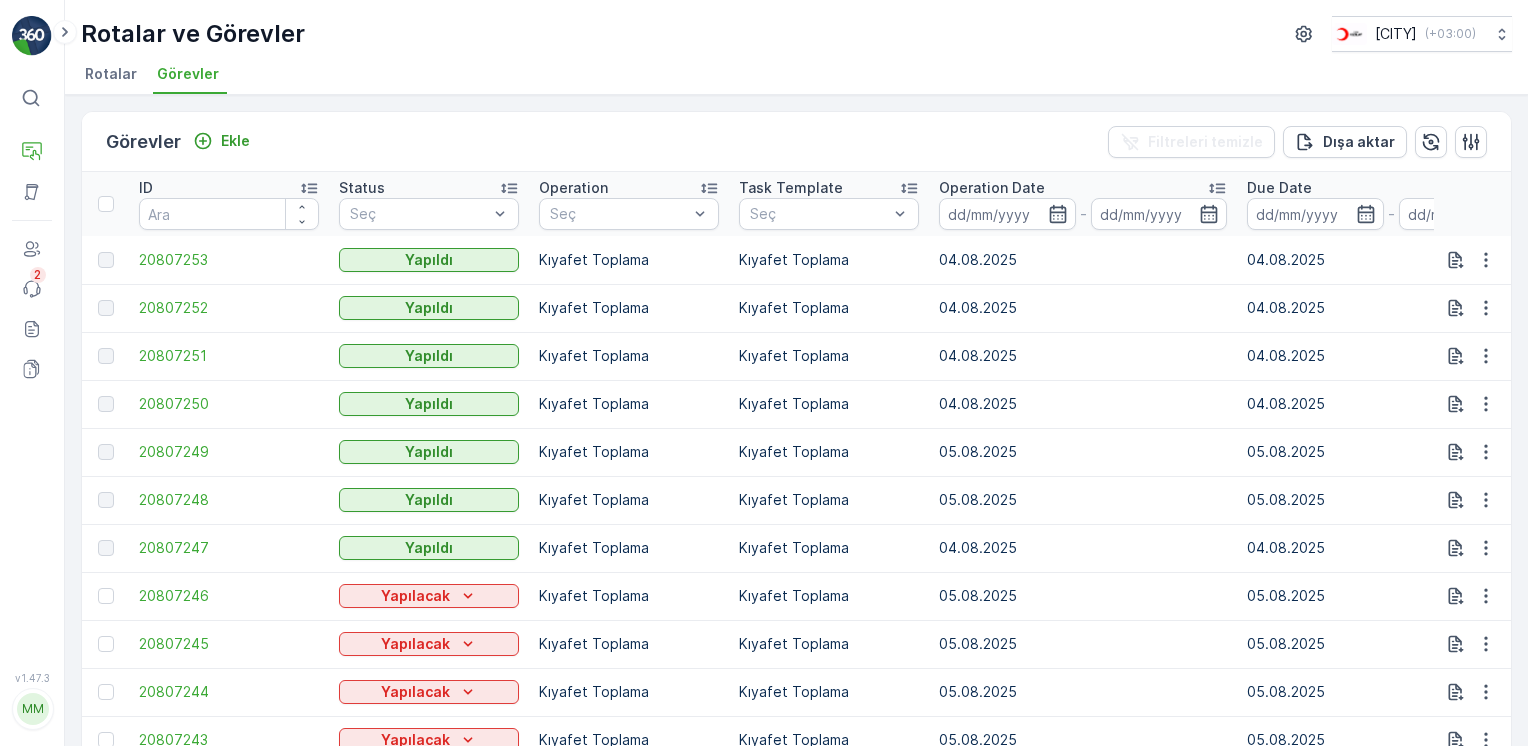 click on "Rotalar" at bounding box center (111, 74) 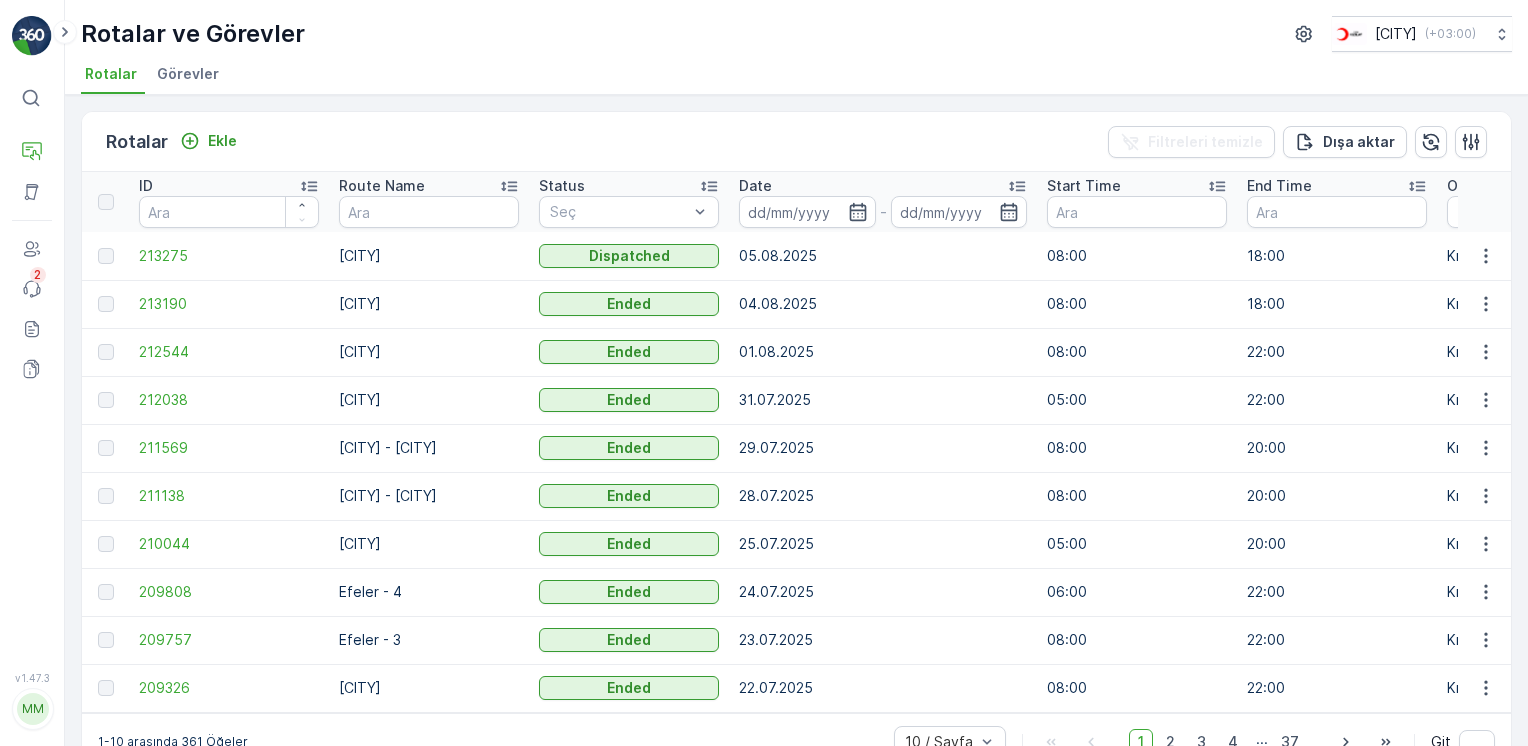 click on "Görevler" at bounding box center (188, 74) 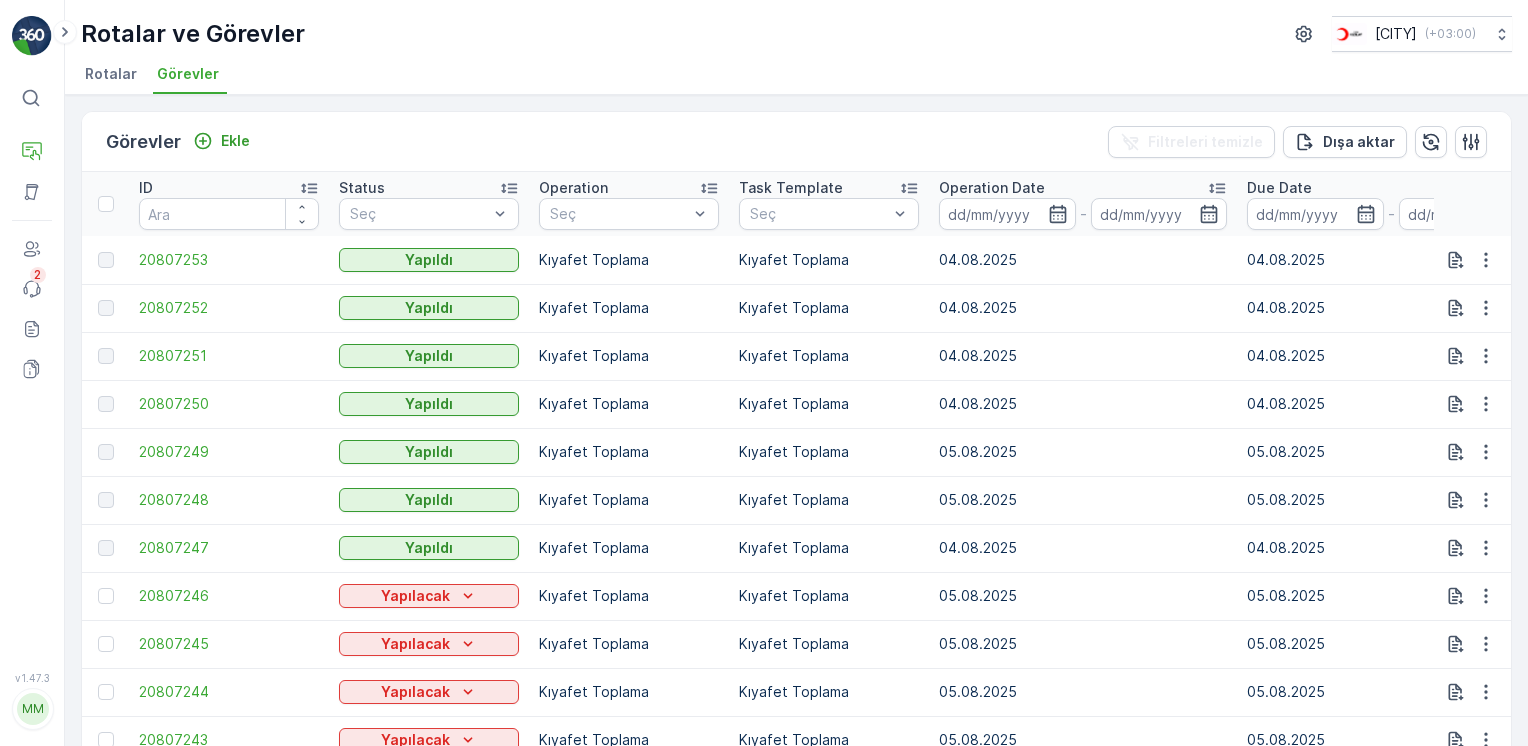 click on "Rotalar" at bounding box center [111, 74] 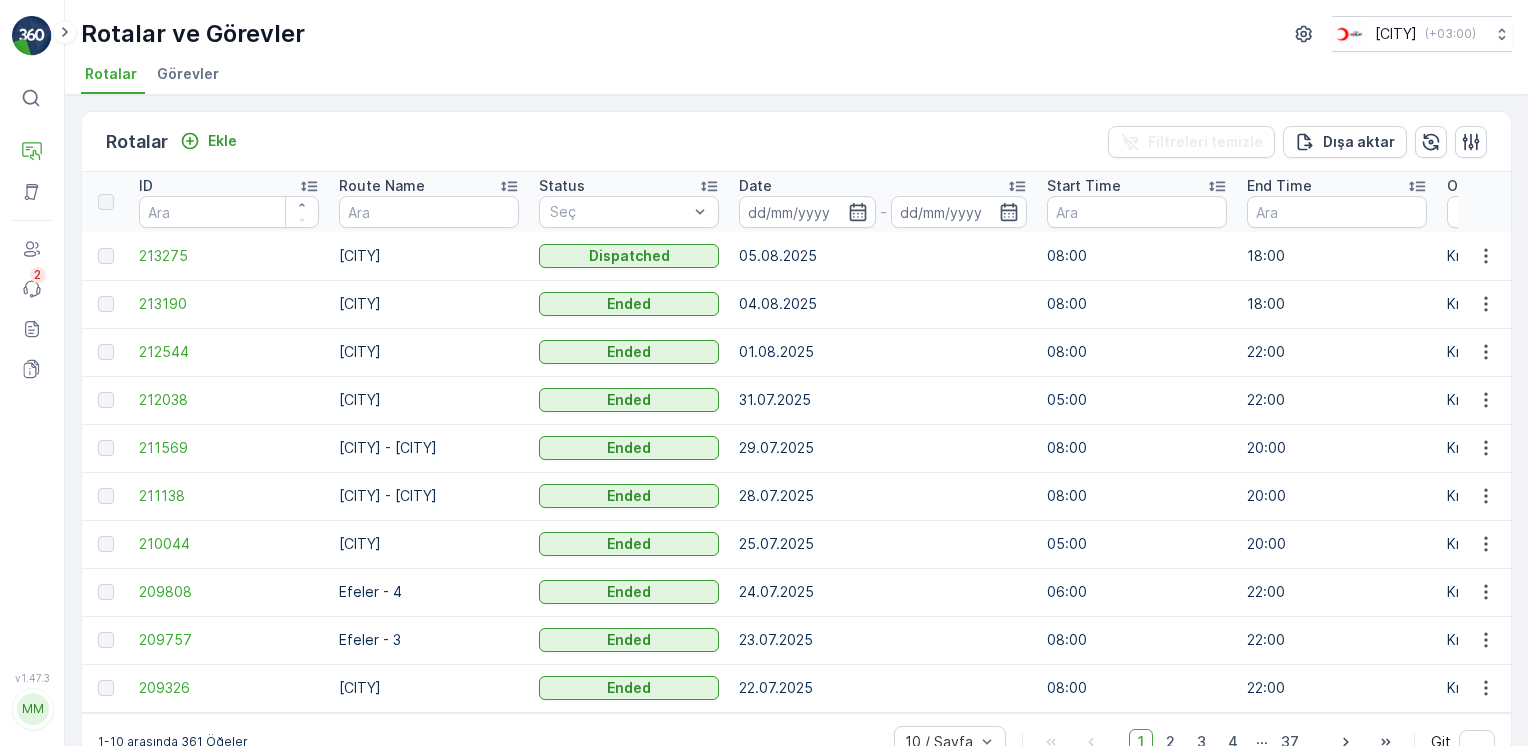 click on "Görevler" at bounding box center [190, 77] 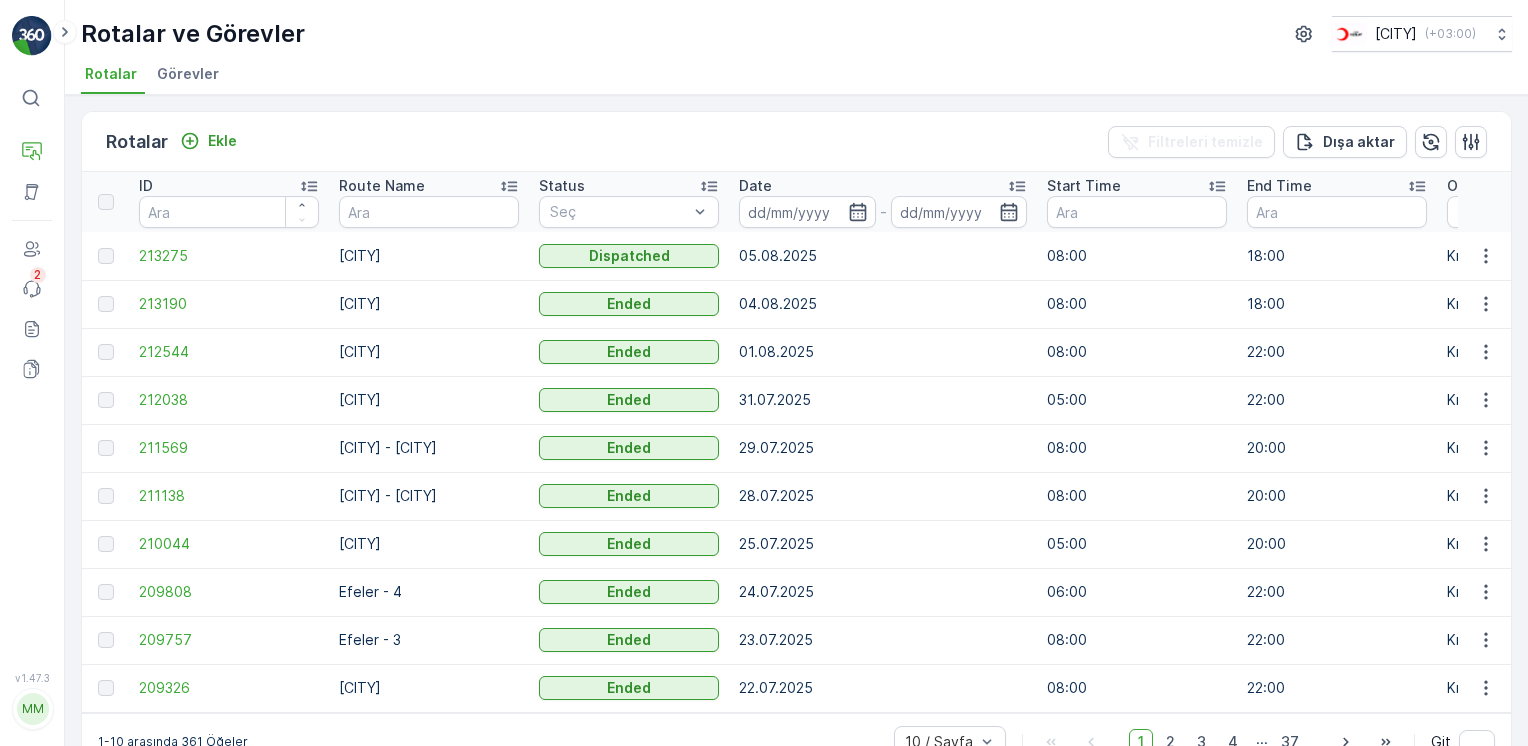 click on "Görevler" at bounding box center [188, 74] 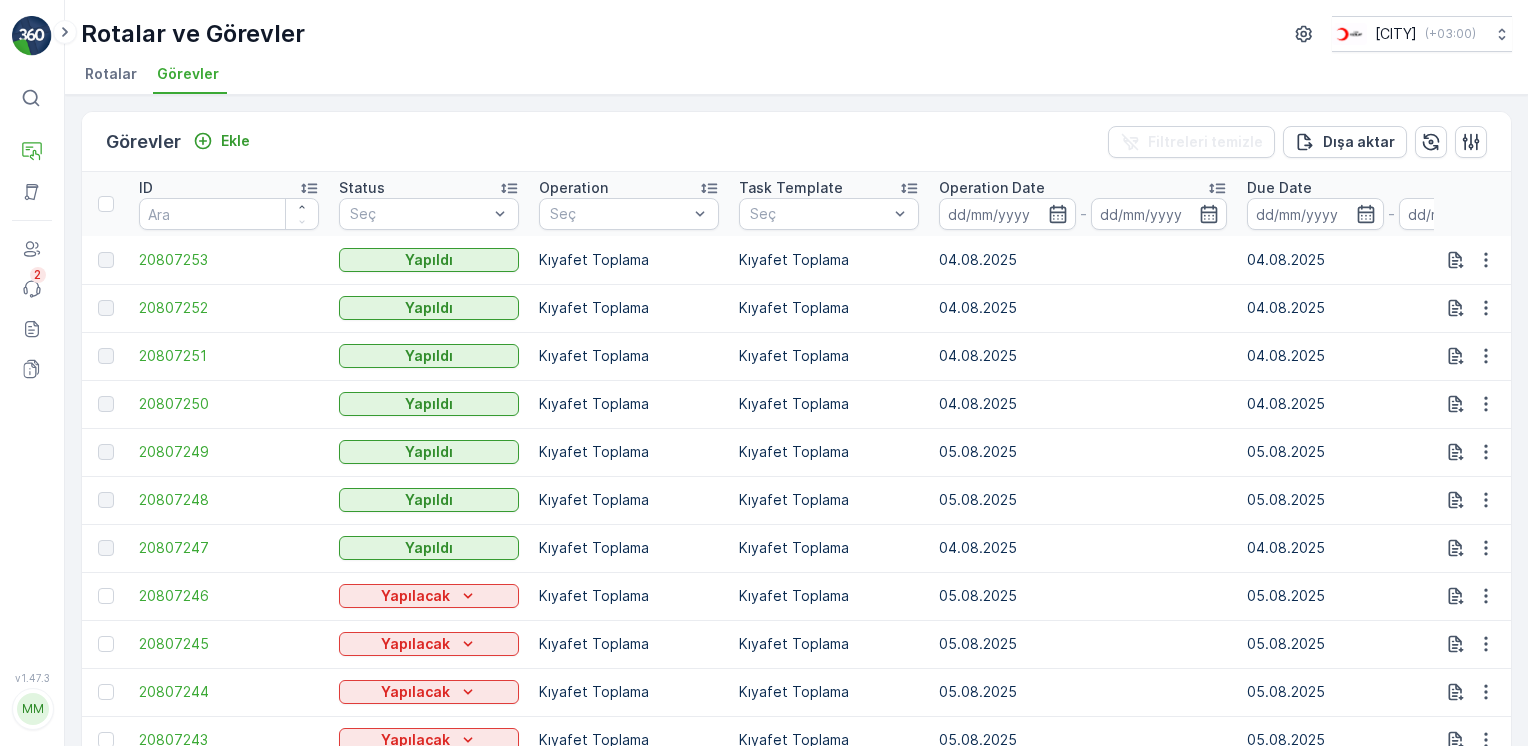 click on "Rotalar" at bounding box center [113, 77] 